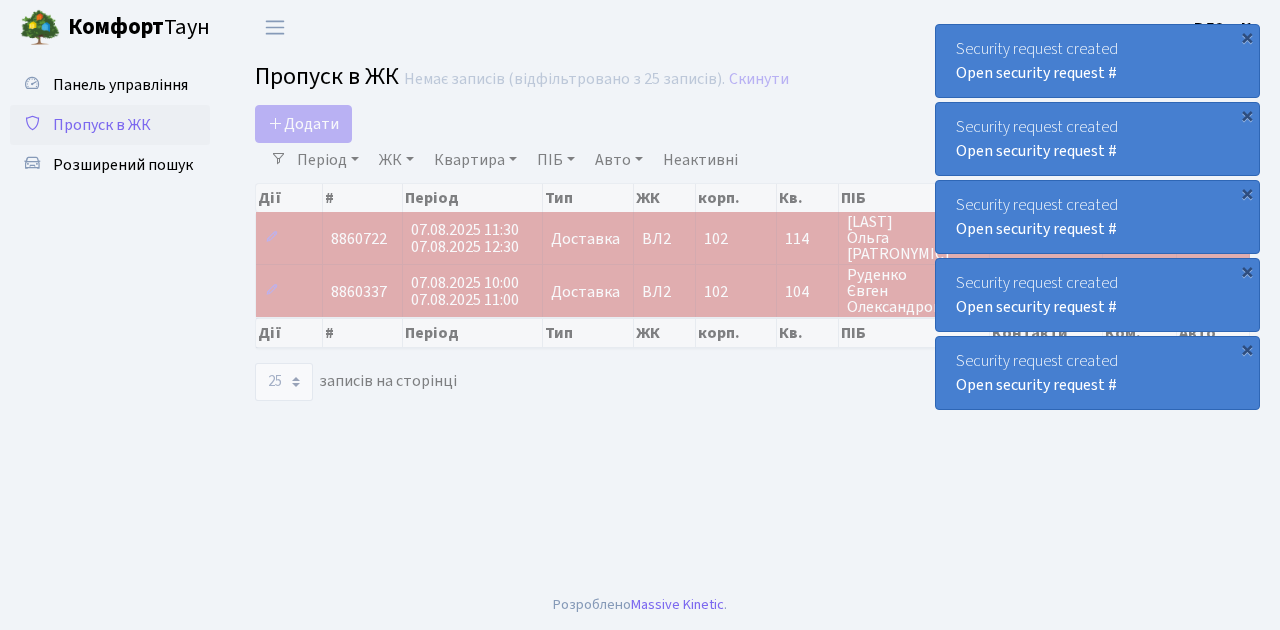 select on "25" 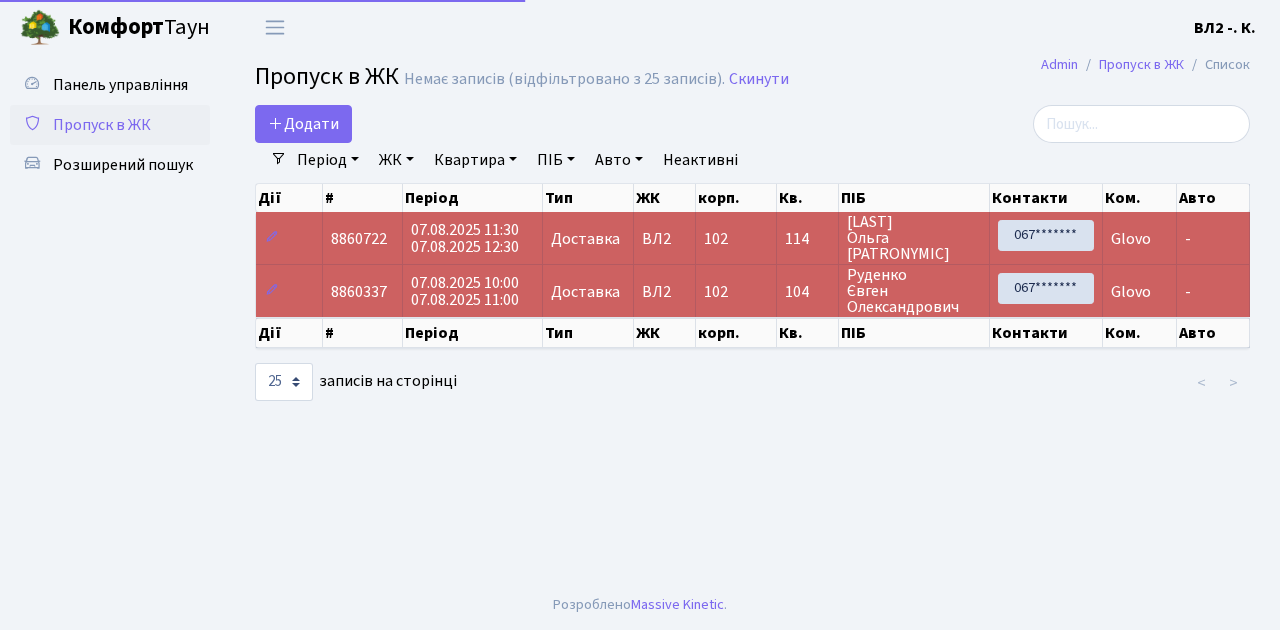 select on "25" 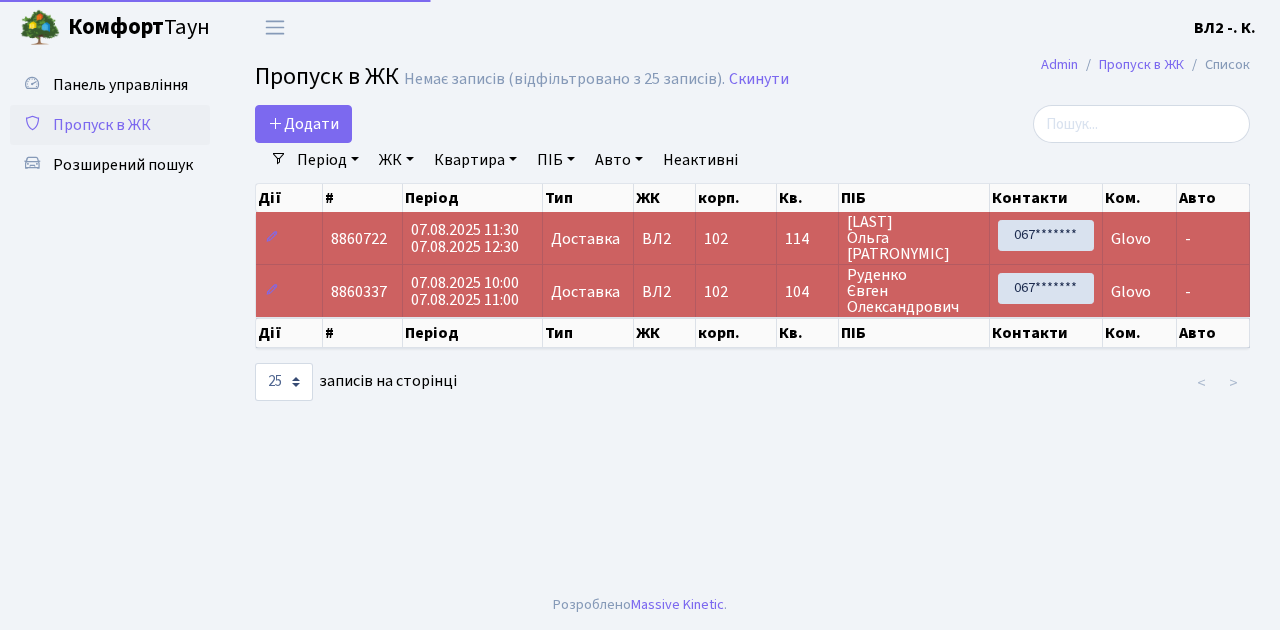 select on "25" 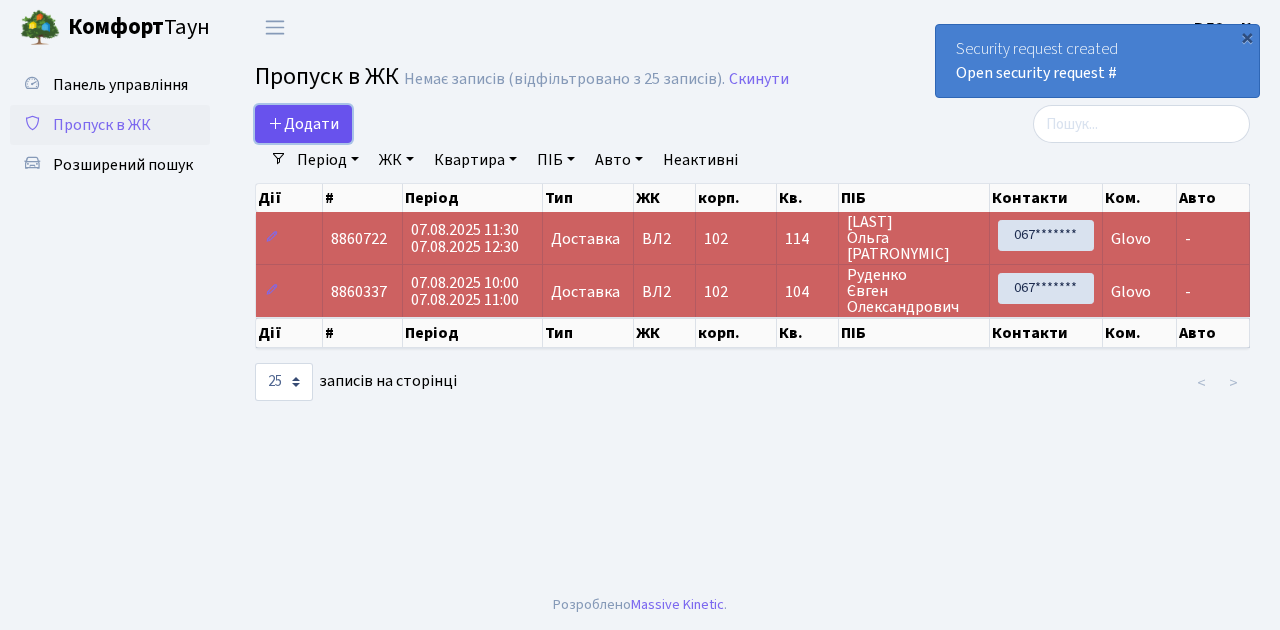 click on "Додати" at bounding box center (303, 124) 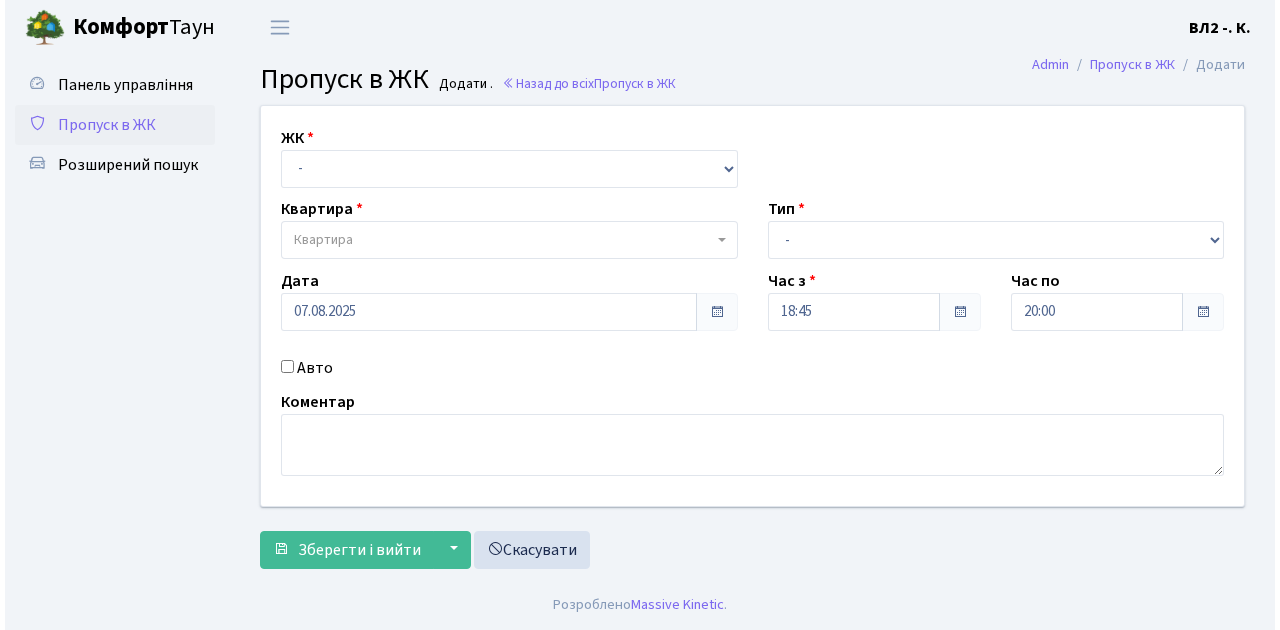 scroll, scrollTop: 0, scrollLeft: 0, axis: both 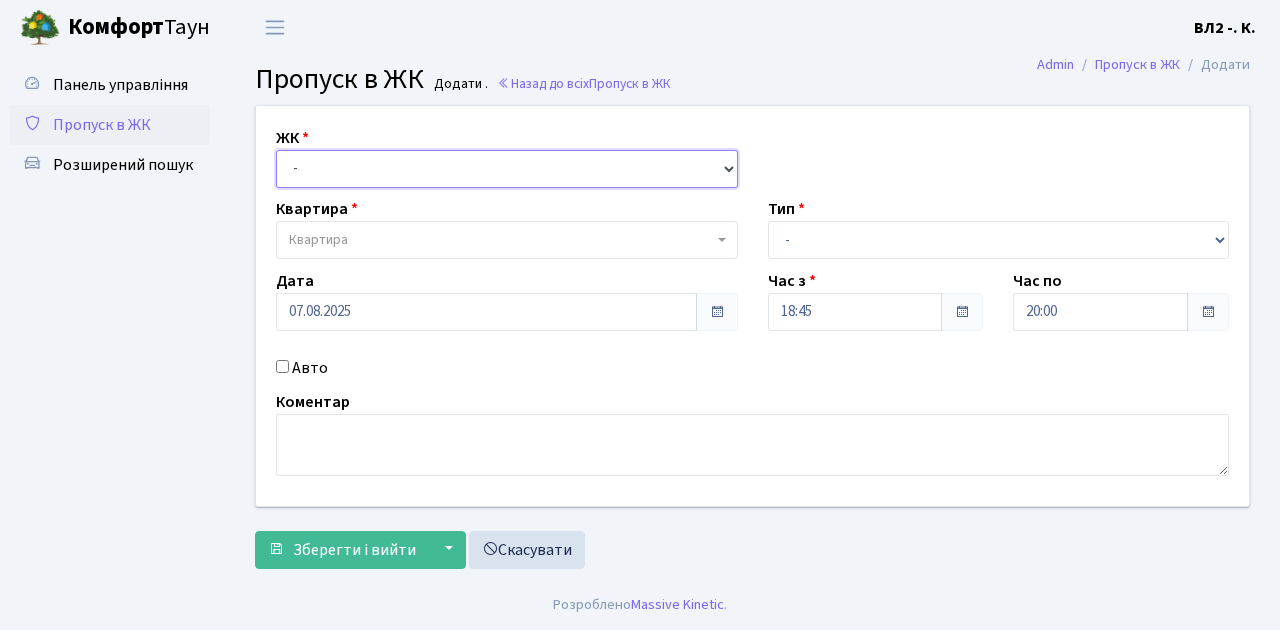 click on "-
ВЛ1, Ужгородський пров., 4/1
ВЛ2, Голосіївський просп., 76
ВЛ3, пр.Голосіївський, 78/2" at bounding box center (507, 169) 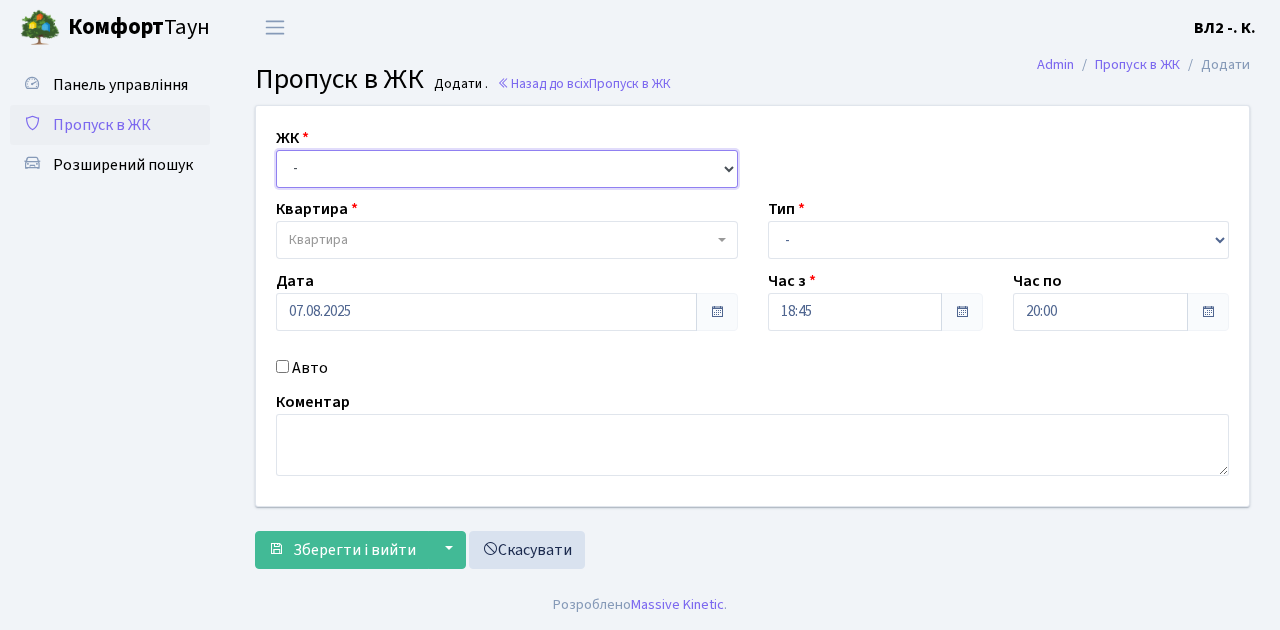 select on "317" 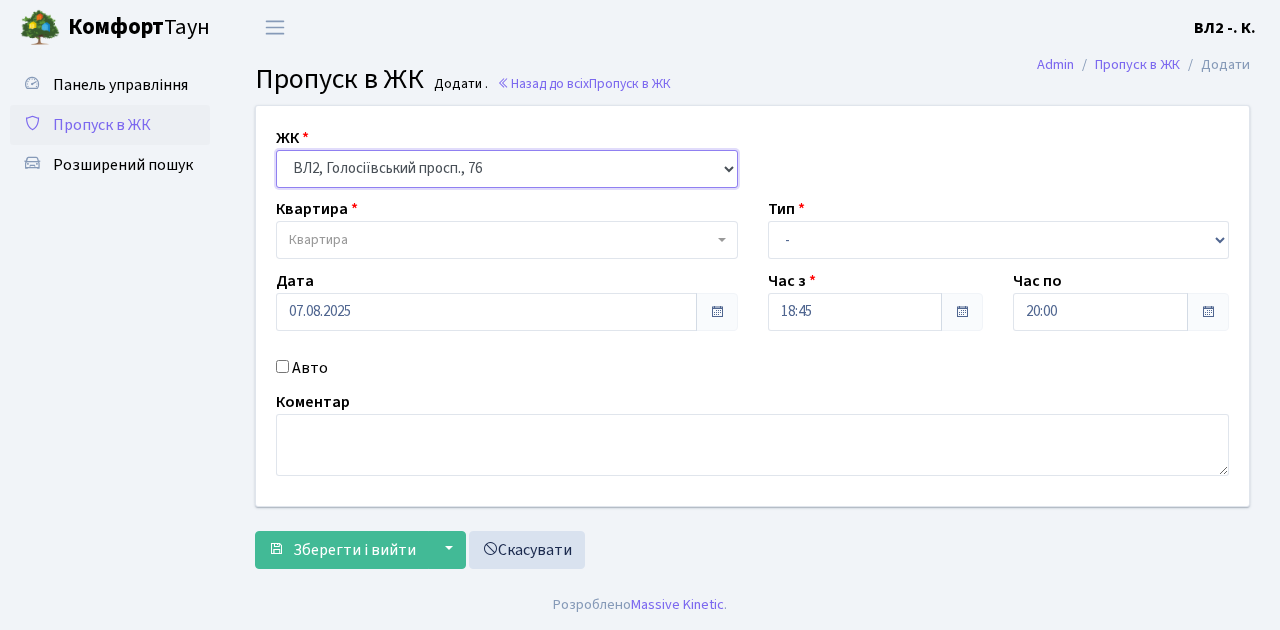 click on "-
ВЛ1, Ужгородський пров., 4/1
ВЛ2, Голосіївський просп., 76
ВЛ3, пр.Голосіївський, 78/2" at bounding box center [507, 169] 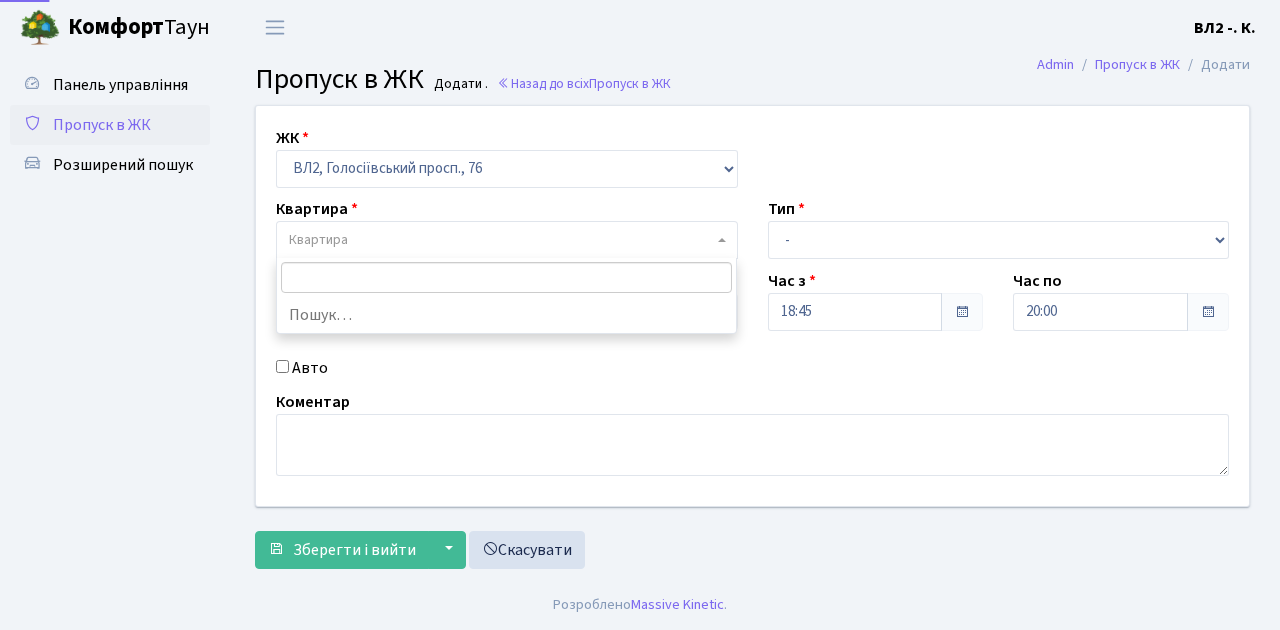 click on "Квартира" at bounding box center [507, 240] 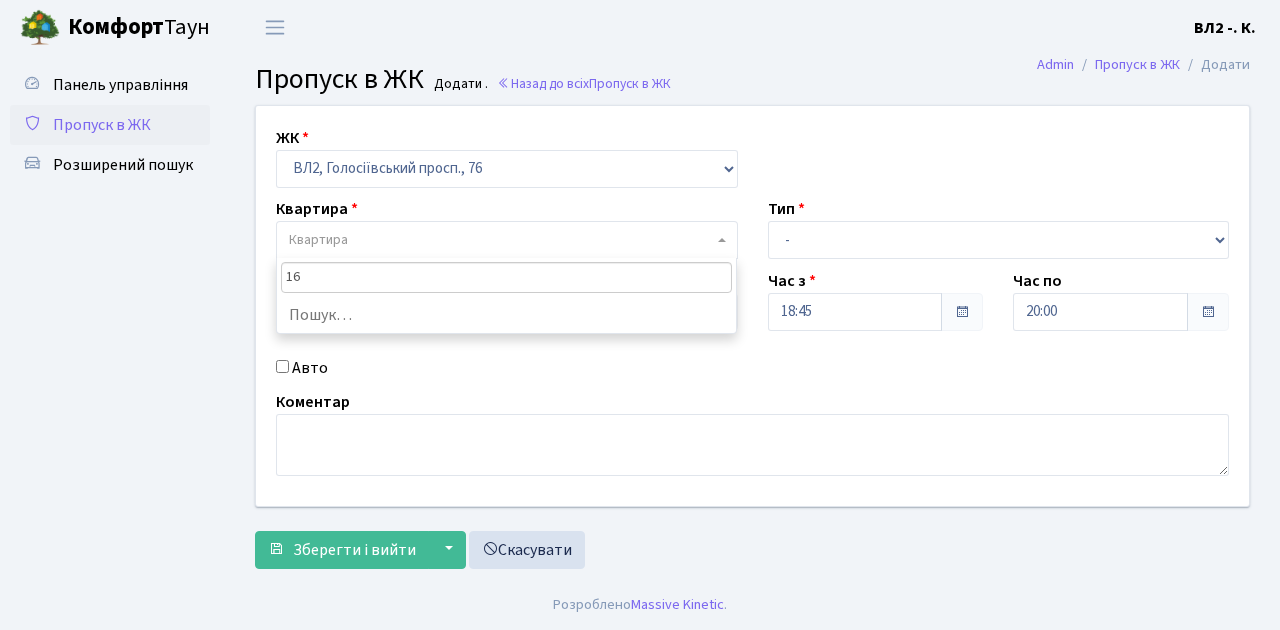 type on "163" 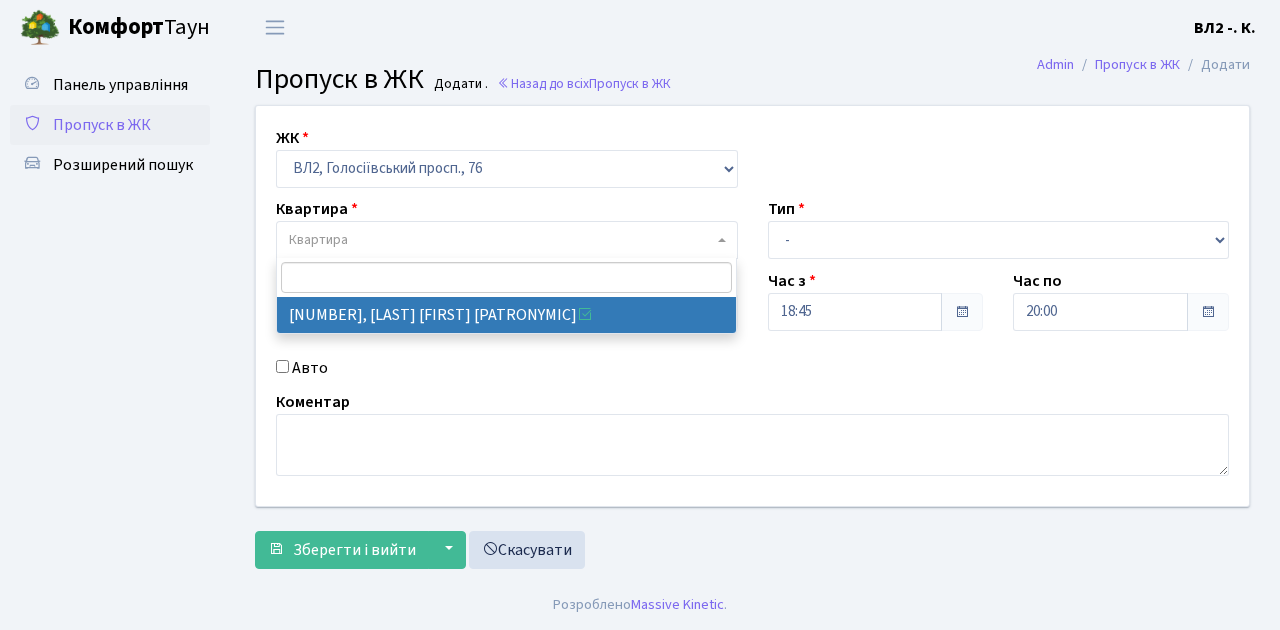 select on "38425" 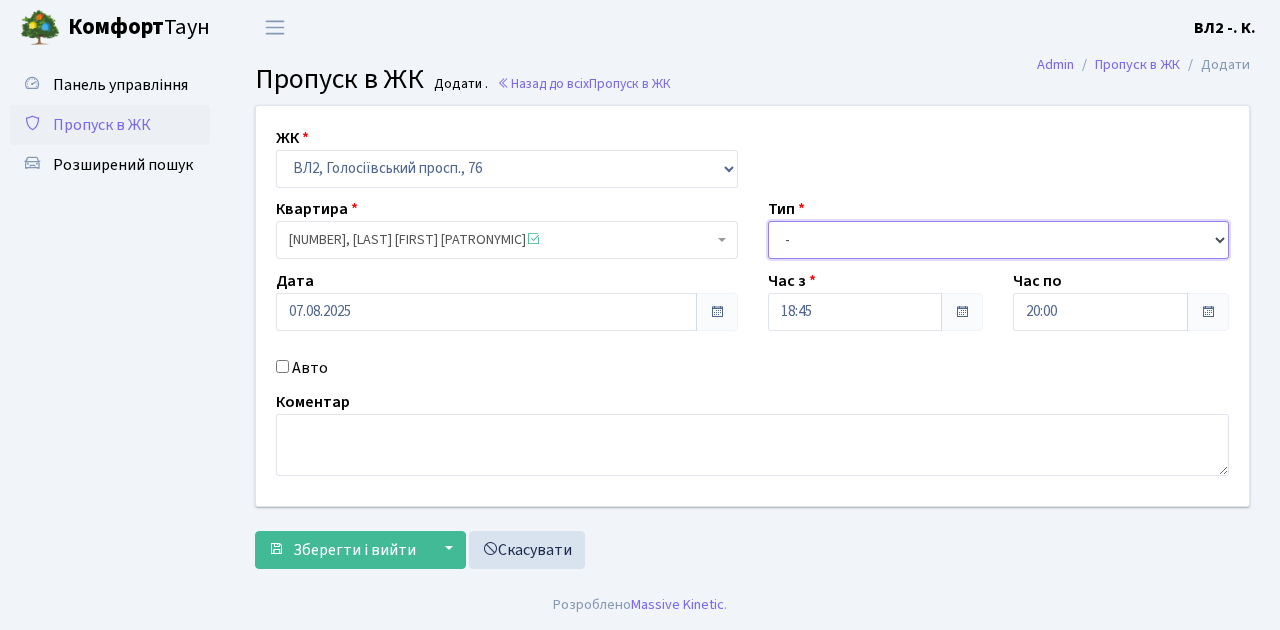 click on "-
Доставка
Таксі
Гості
Сервіс" at bounding box center [999, 240] 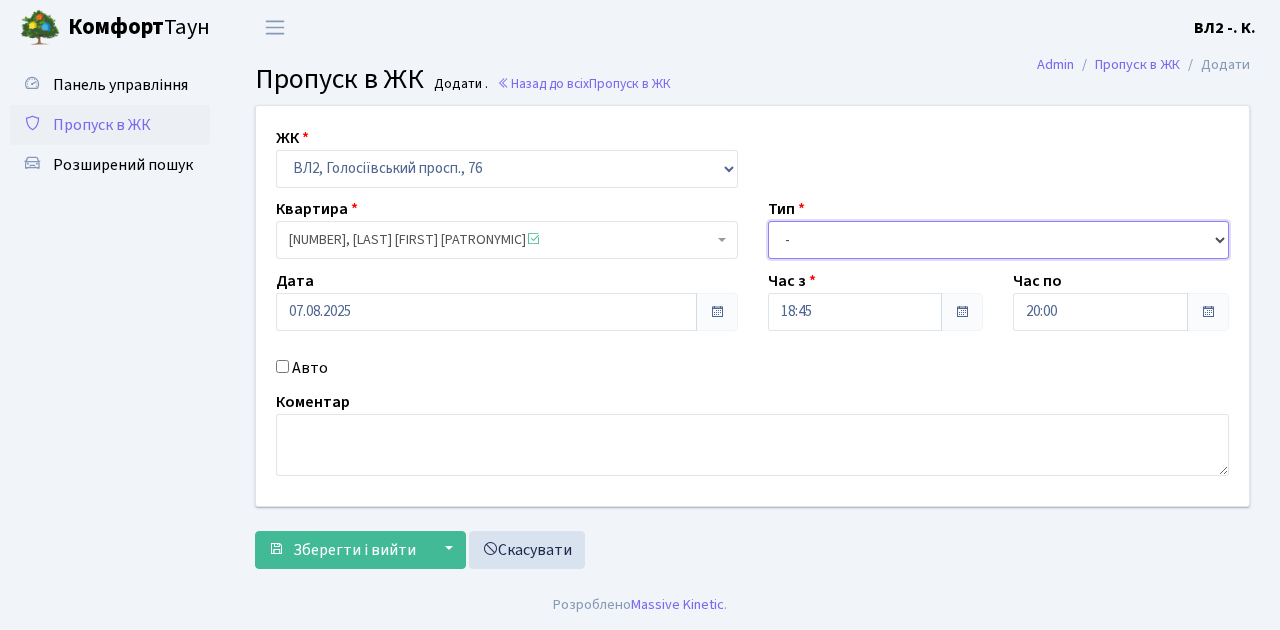 select on "1" 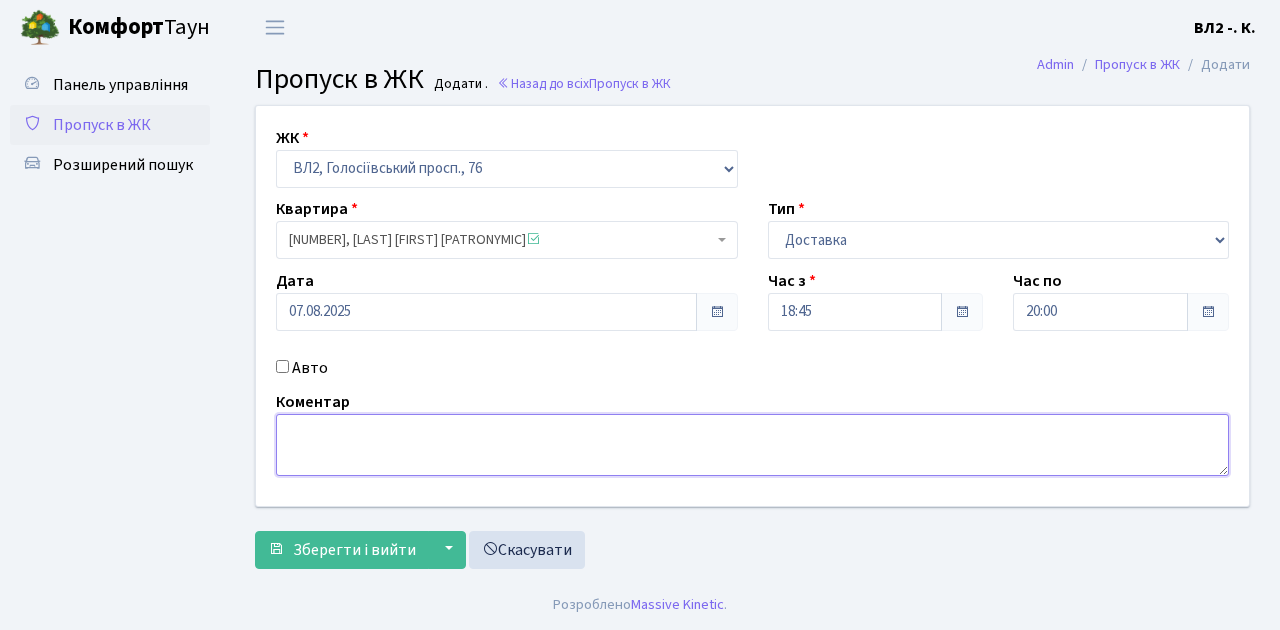 click at bounding box center [752, 445] 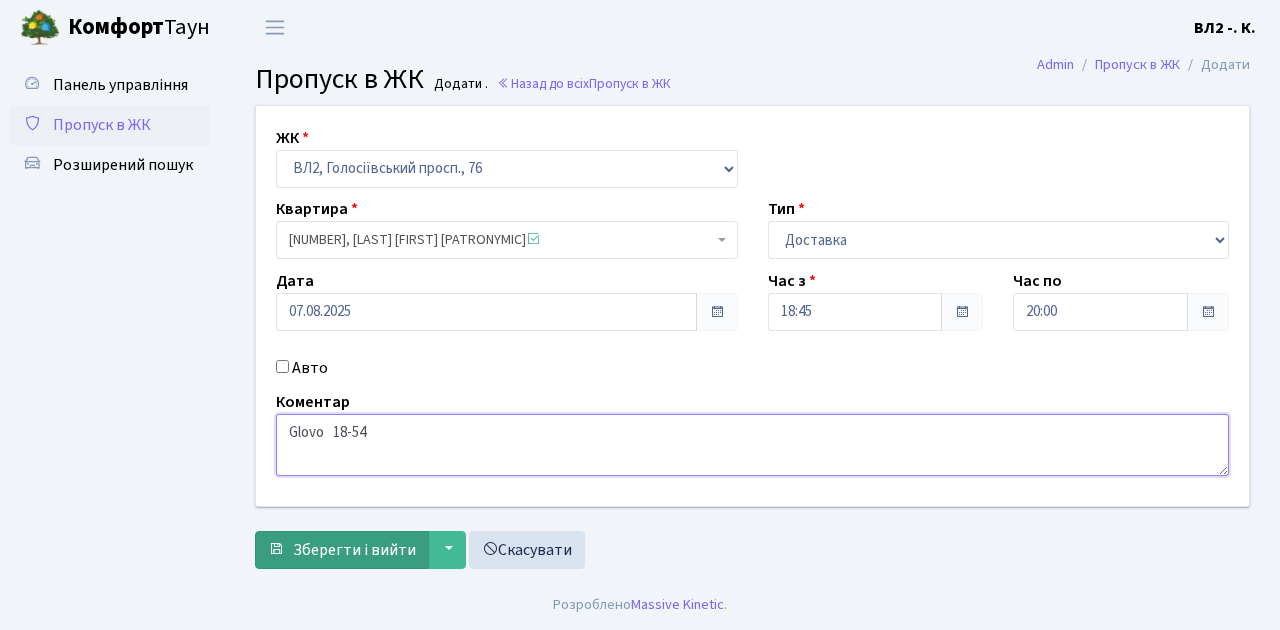 type on "Glovo   18-54" 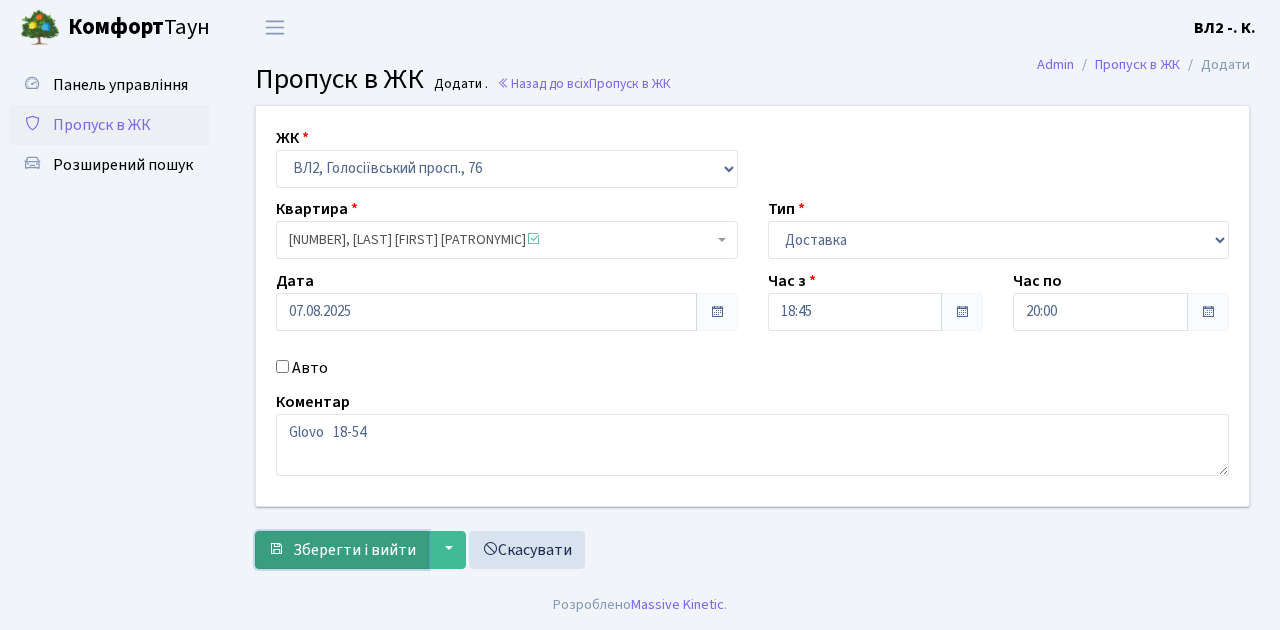 click on "Зберегти і вийти" at bounding box center [354, 550] 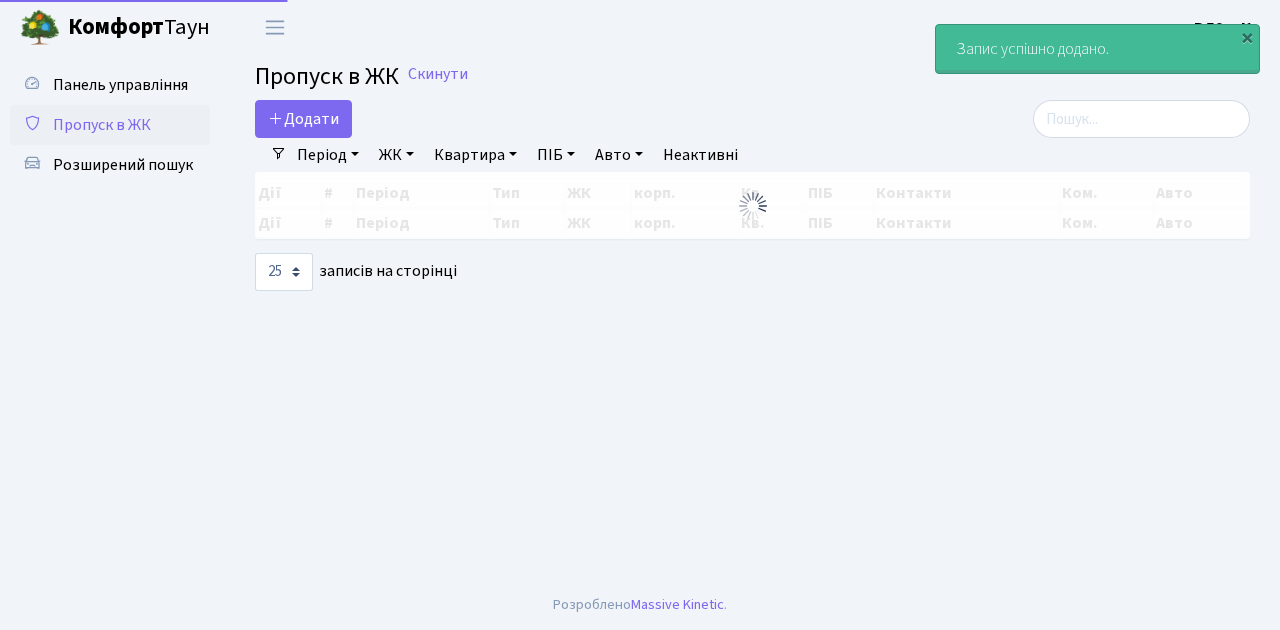 select on "25" 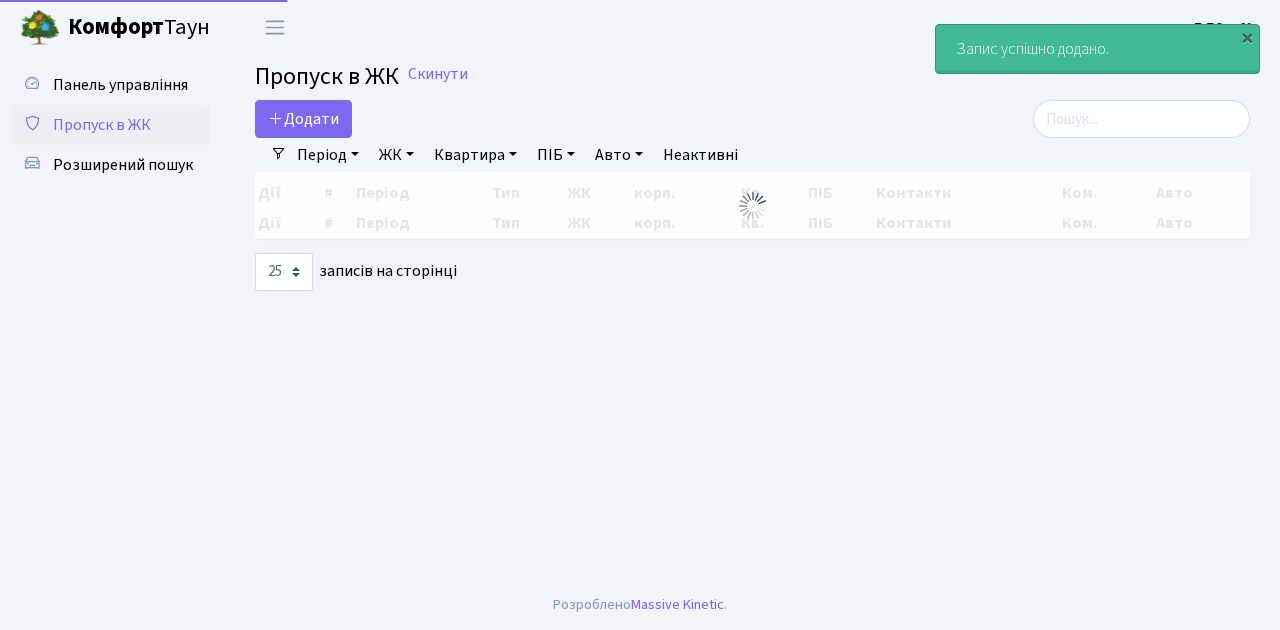 scroll, scrollTop: 0, scrollLeft: 0, axis: both 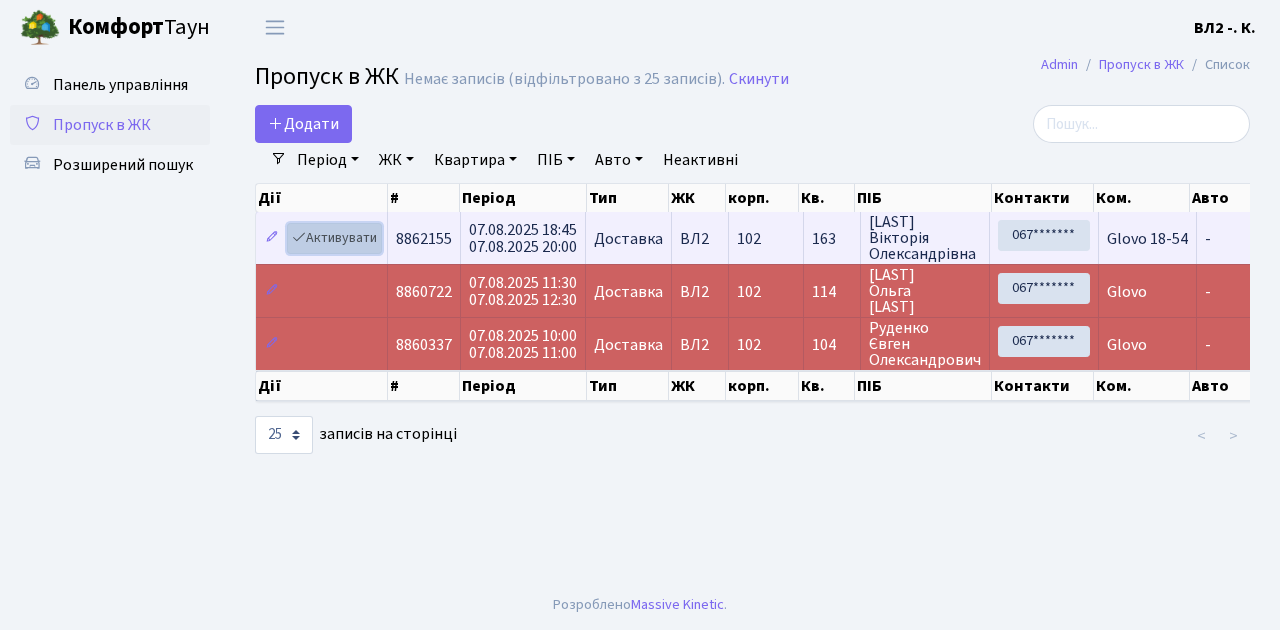click on "Активувати" at bounding box center [334, 238] 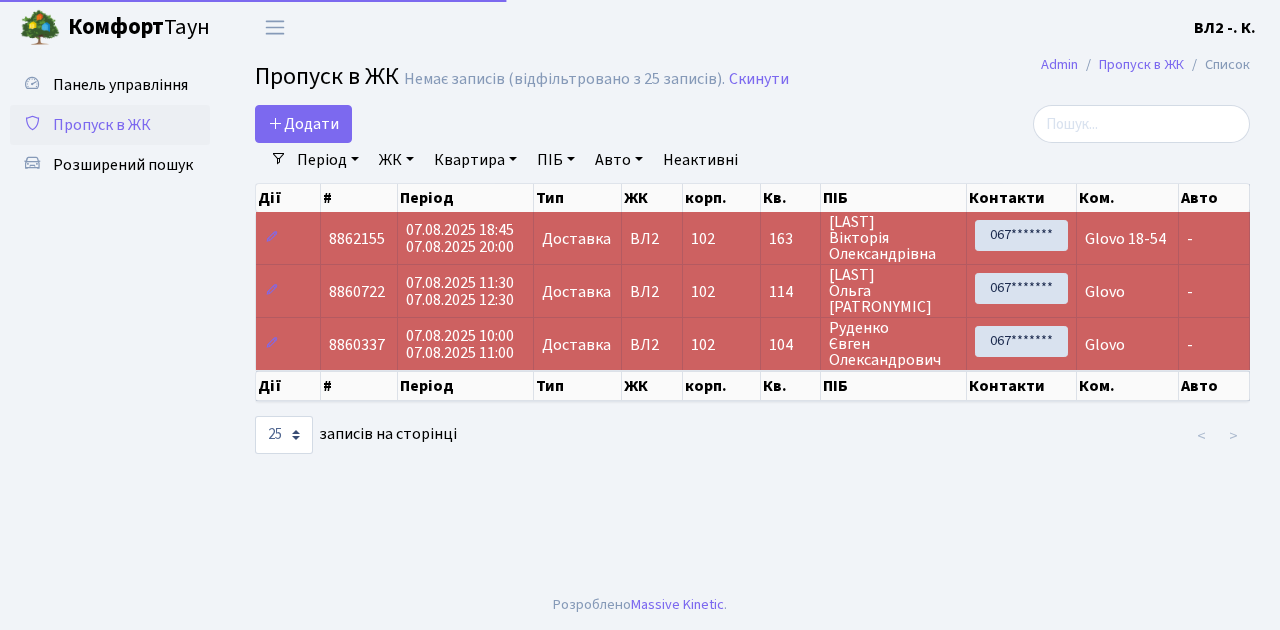 select on "25" 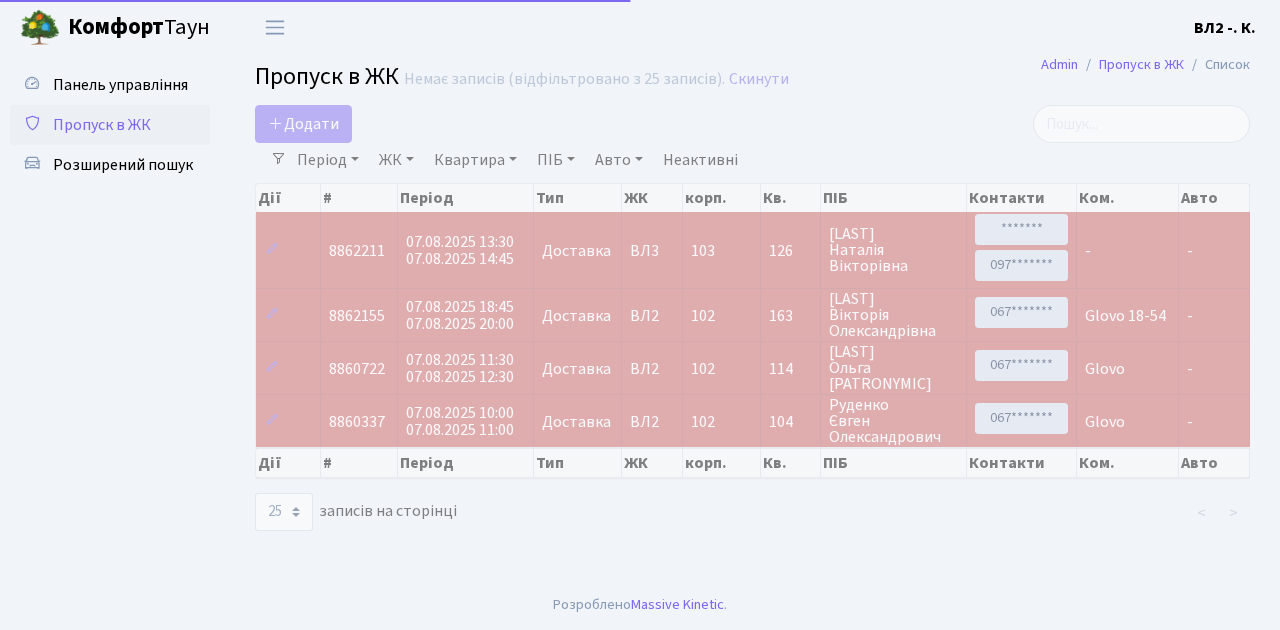 select on "25" 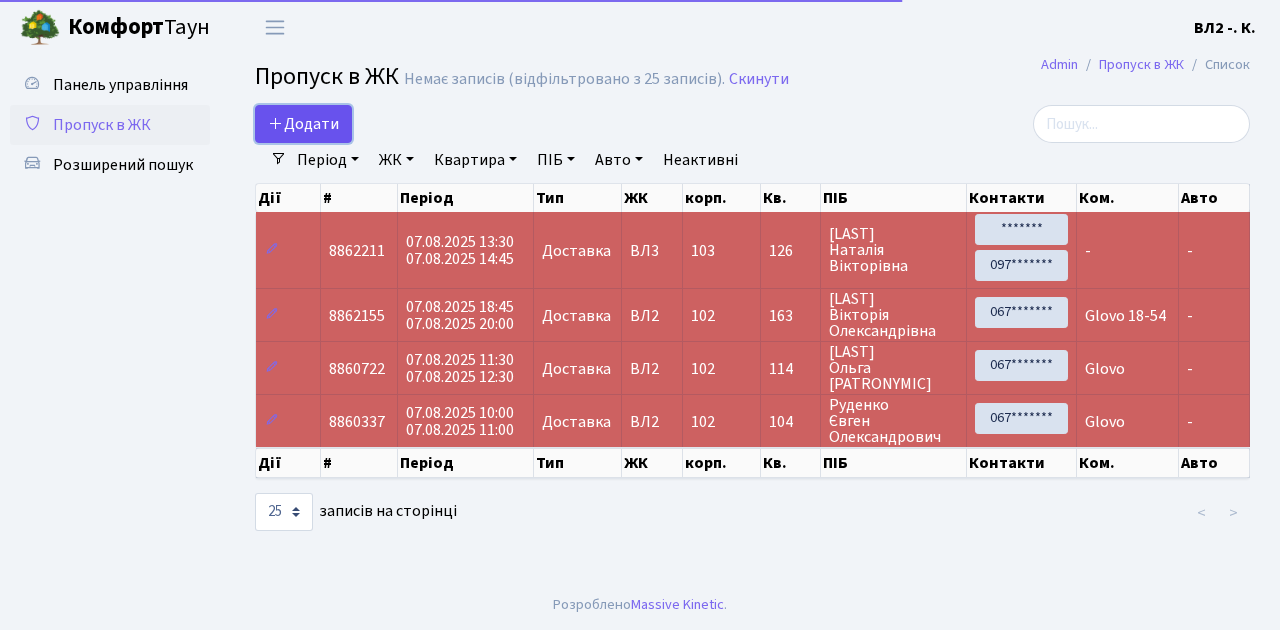 click on "Додати" at bounding box center (303, 124) 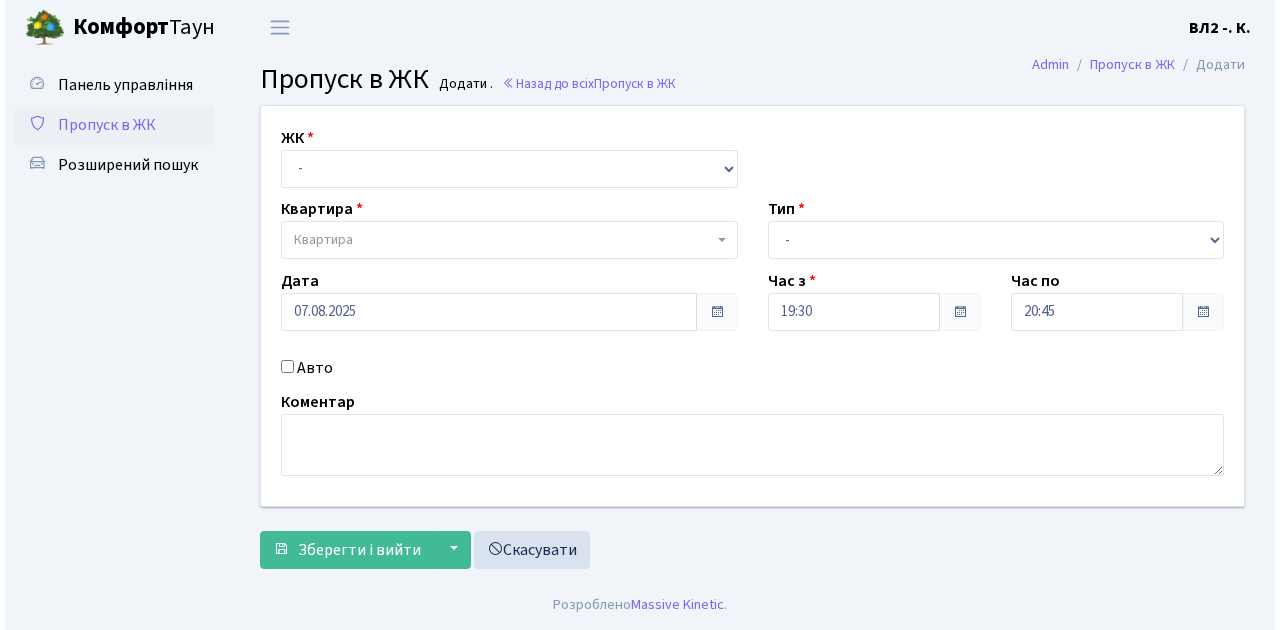 scroll, scrollTop: 0, scrollLeft: 0, axis: both 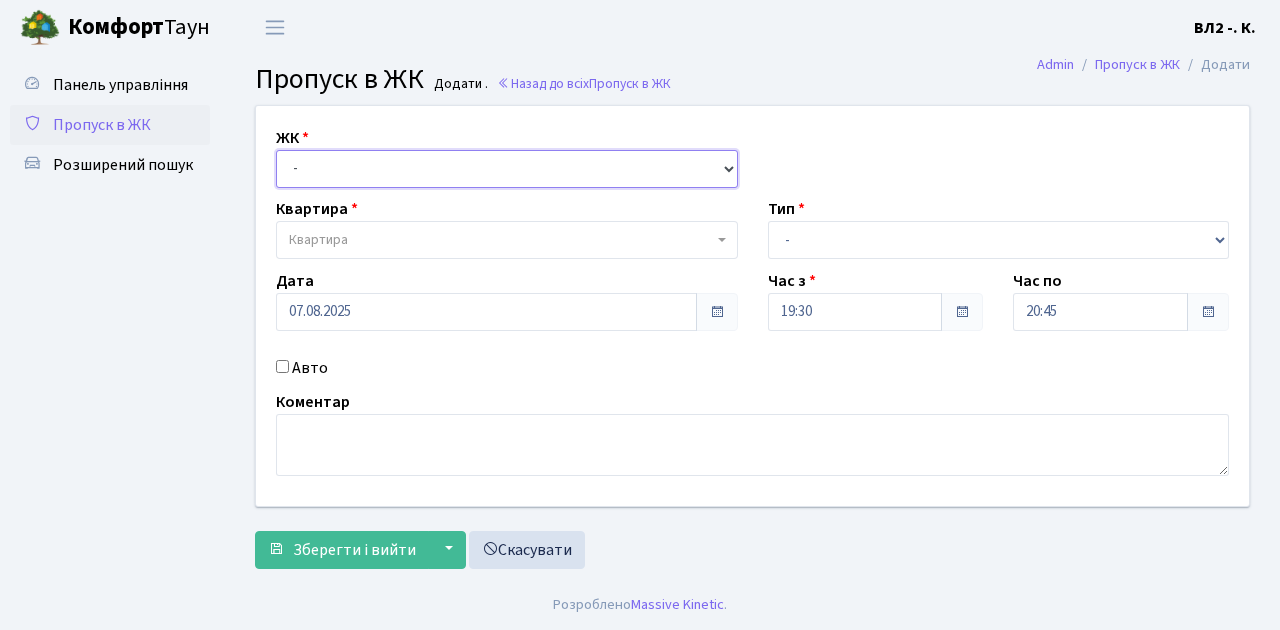 click on "-
[ADDRESS], [CITY], [POSTAL_CODE]
[ADDRESS], [CITY], [POSTAL_CODE]
[ADDRESS], [CITY], [POSTAL_CODE]" at bounding box center (507, 169) 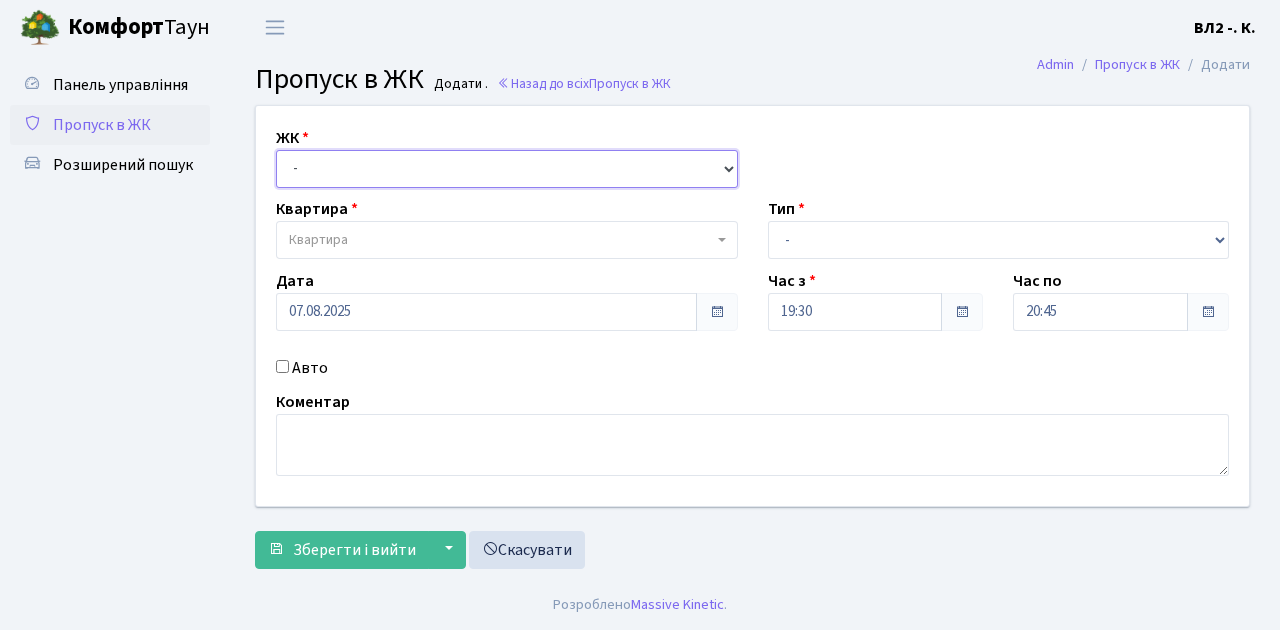 select on "317" 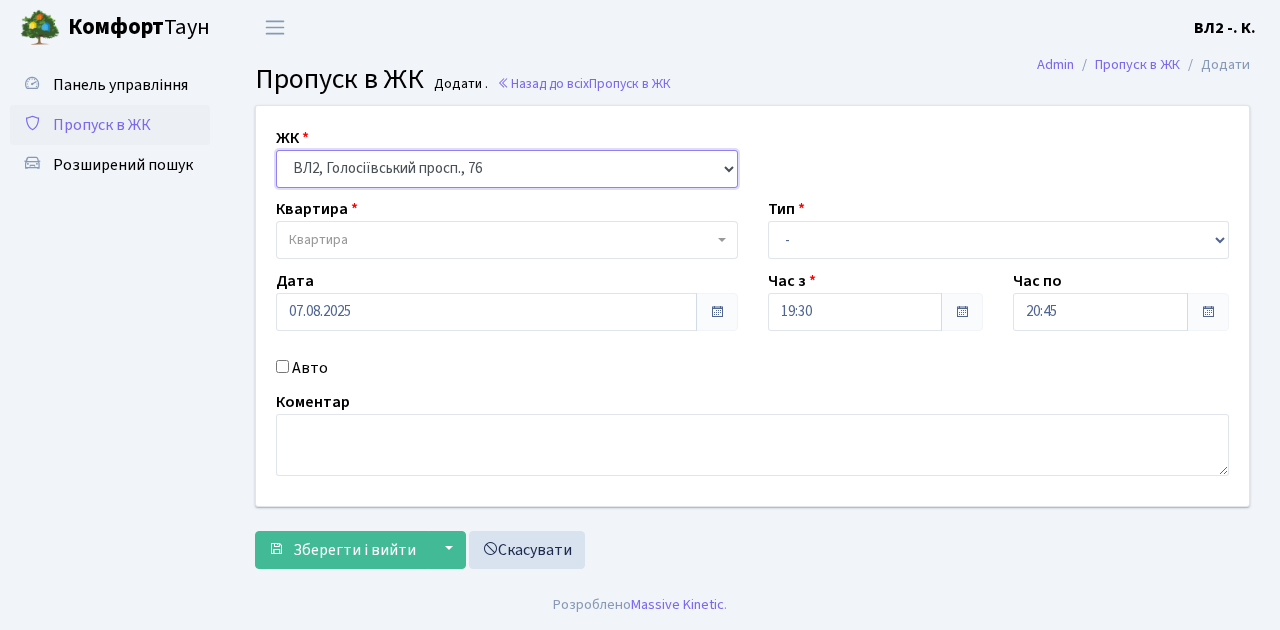 click on "-
[ADDRESS], [CITY], [POSTAL_CODE]
[ADDRESS], [CITY], [POSTAL_CODE]
[ADDRESS], [CITY], [POSTAL_CODE]" at bounding box center (507, 169) 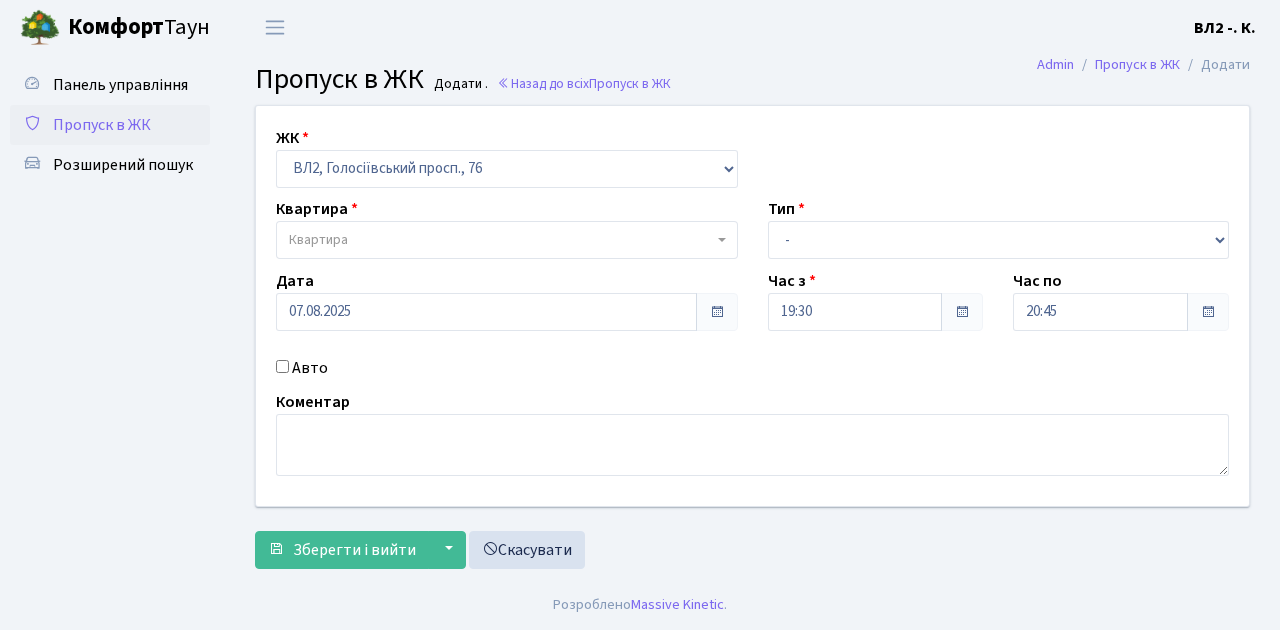 click at bounding box center [722, 240] 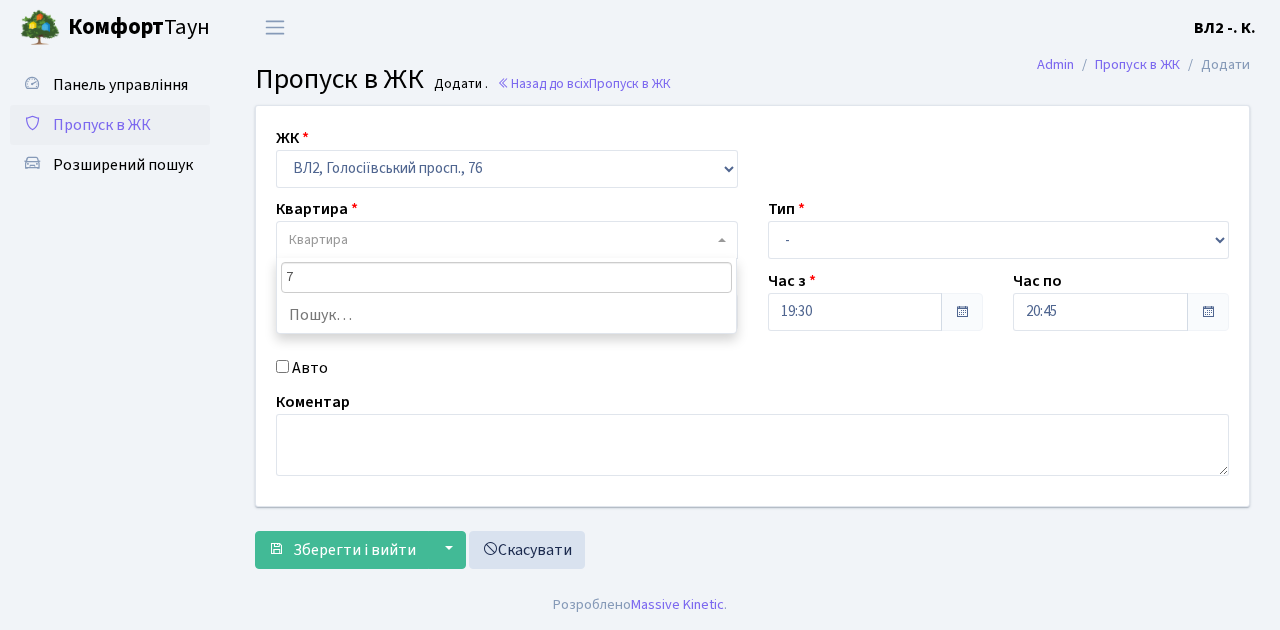 type on "70" 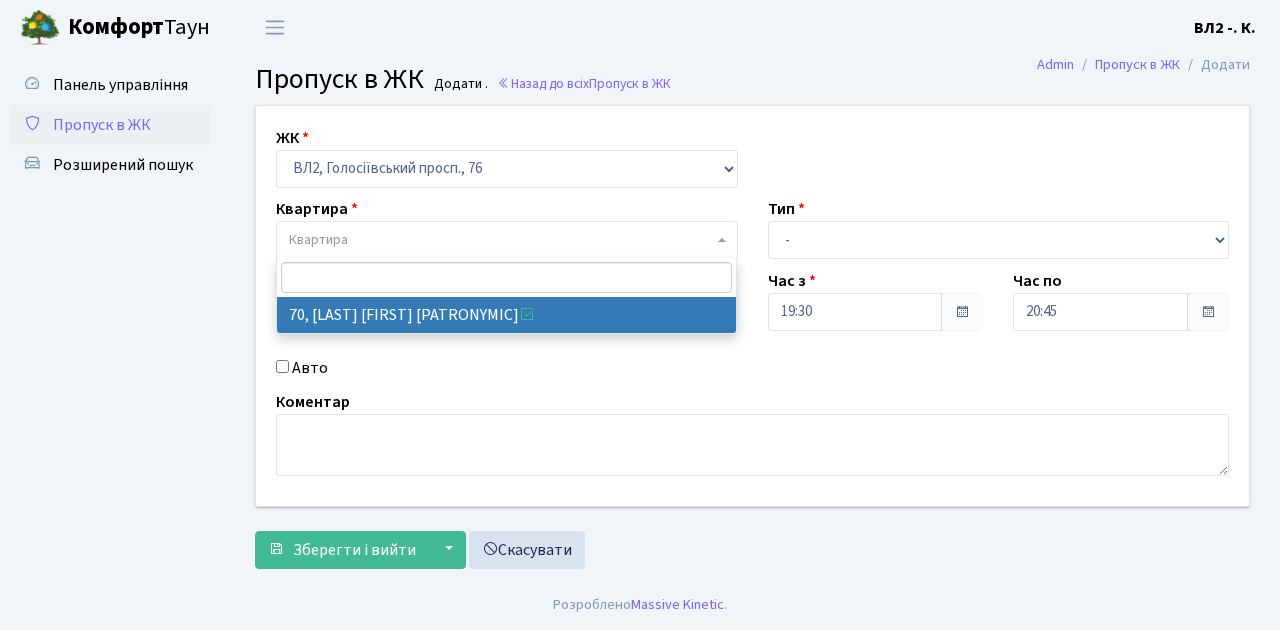 select on "38149" 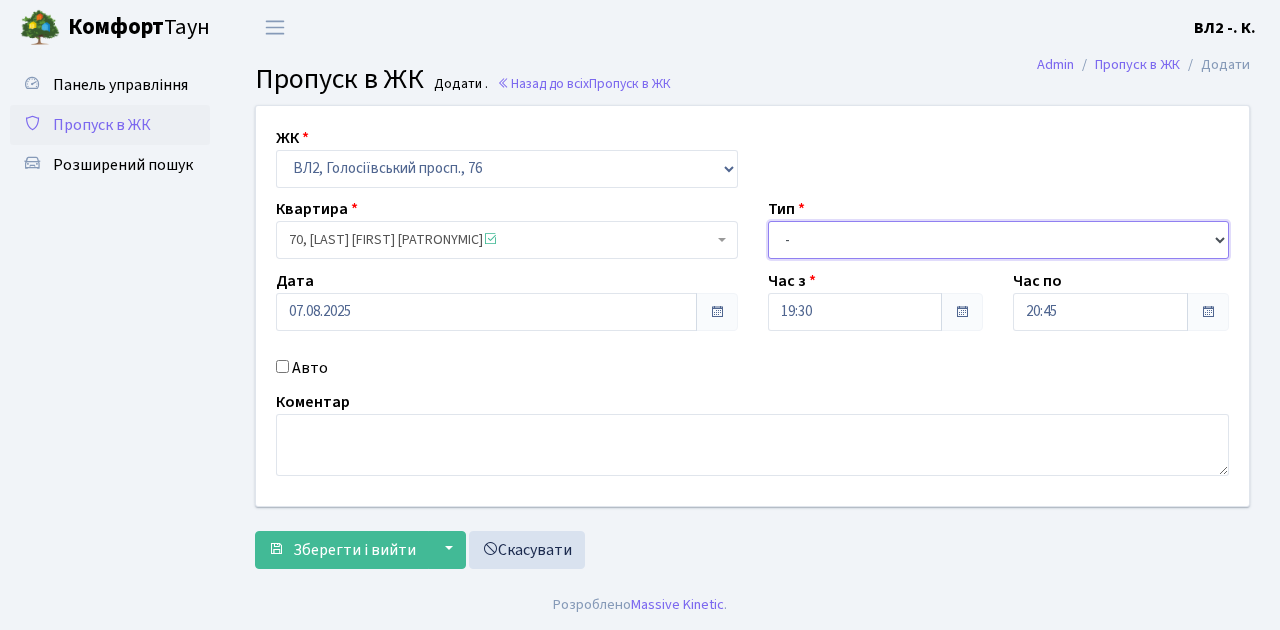click on "-
Доставка
Таксі
Гості
Сервіс" at bounding box center (999, 240) 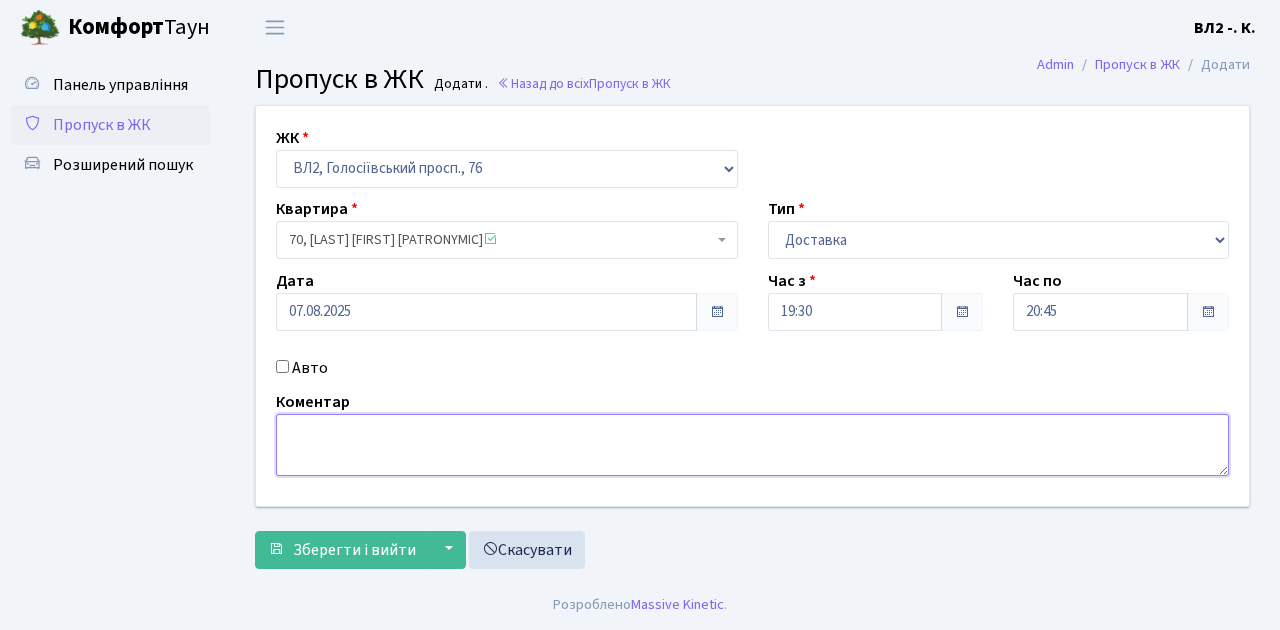 click at bounding box center [752, 445] 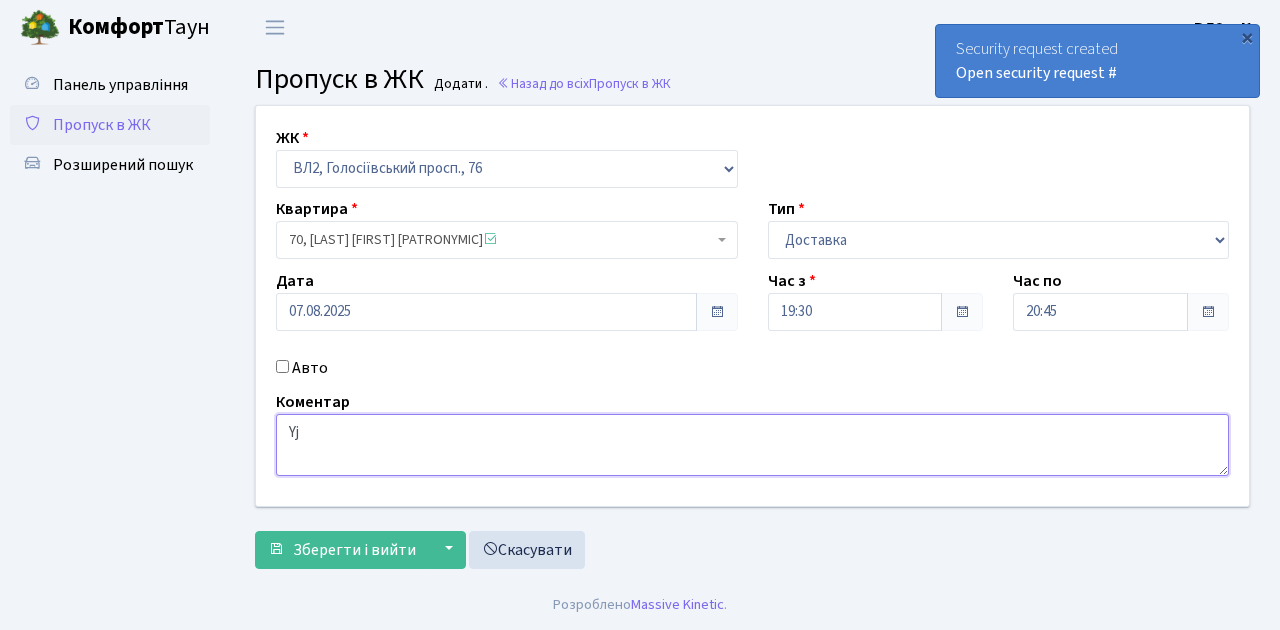 type on "Y" 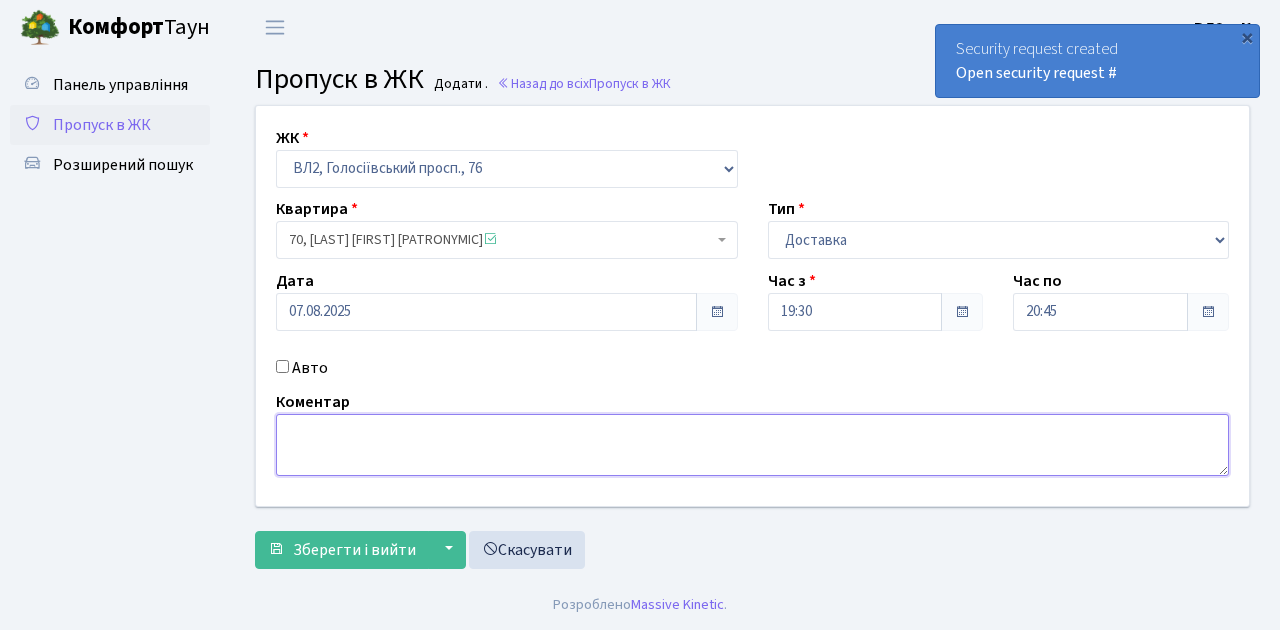 type on "Р" 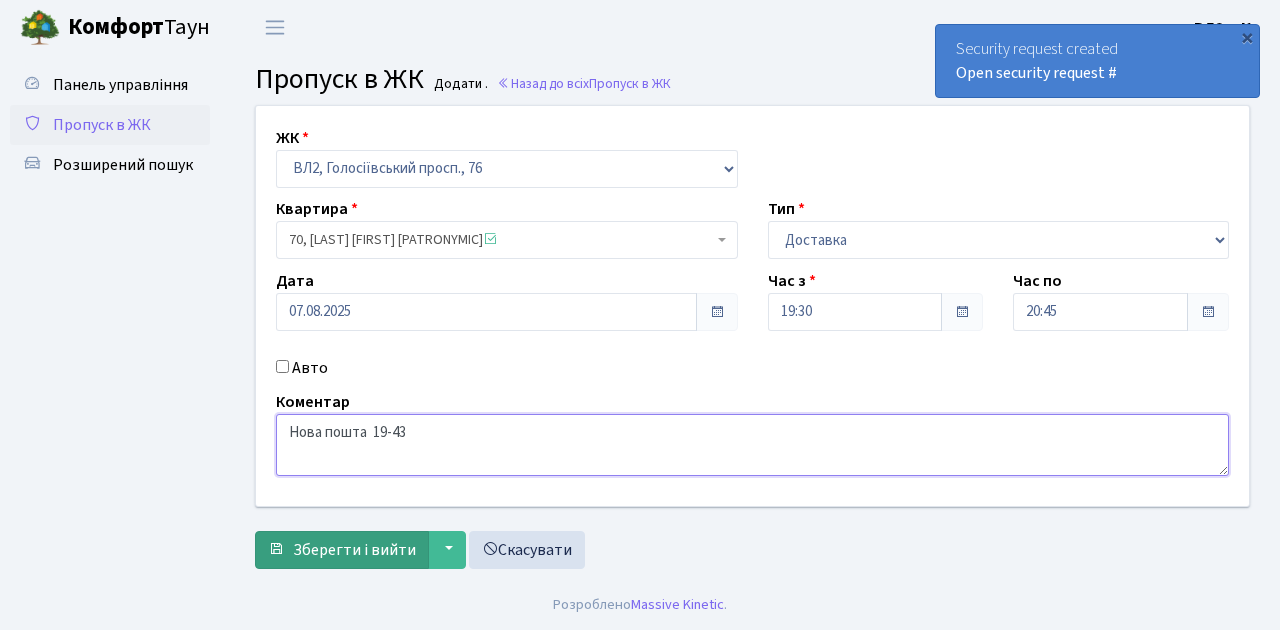type on "Нова пошта  19-43" 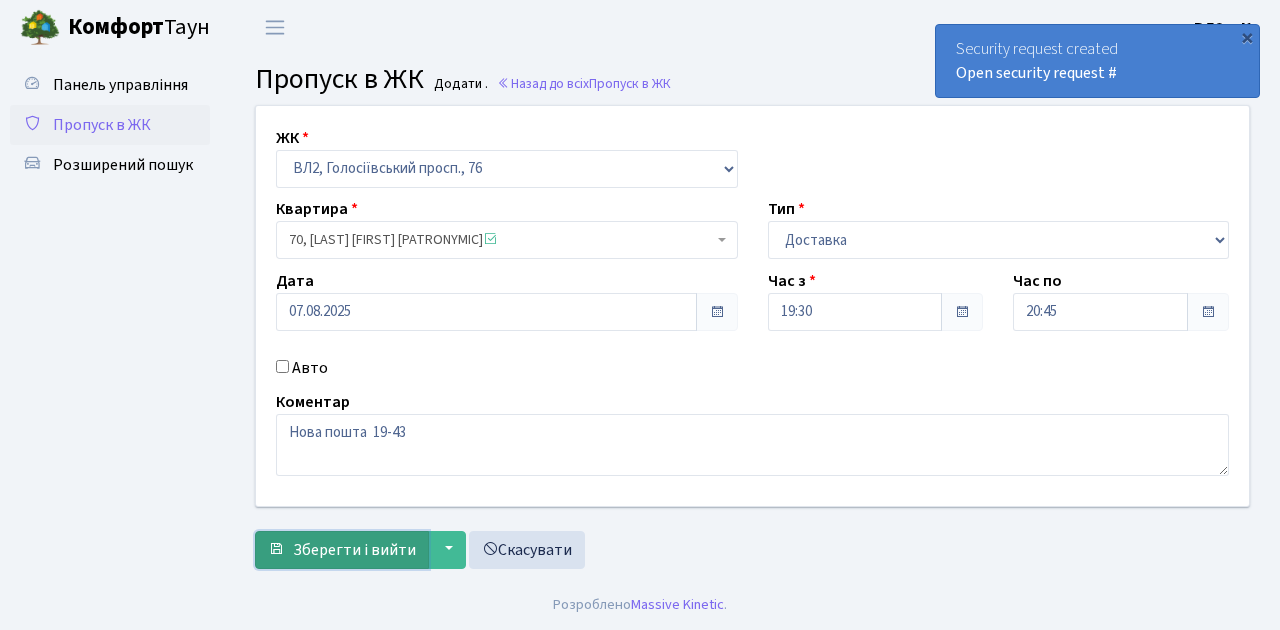click on "Зберегти і вийти" at bounding box center (354, 550) 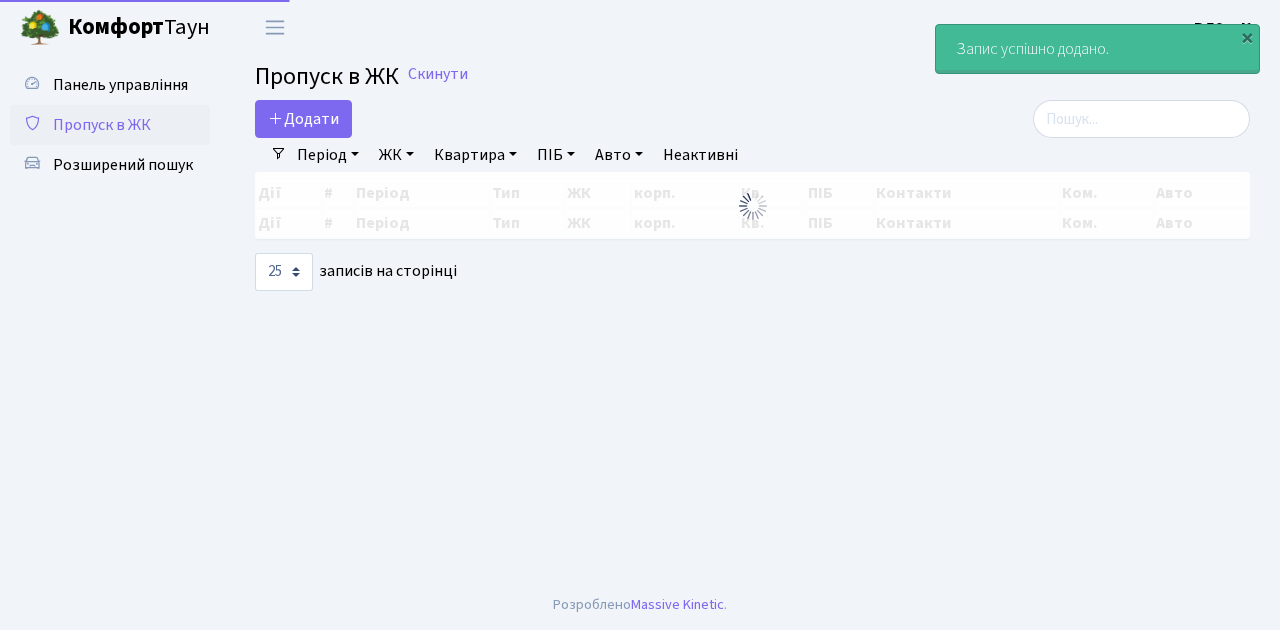 select on "25" 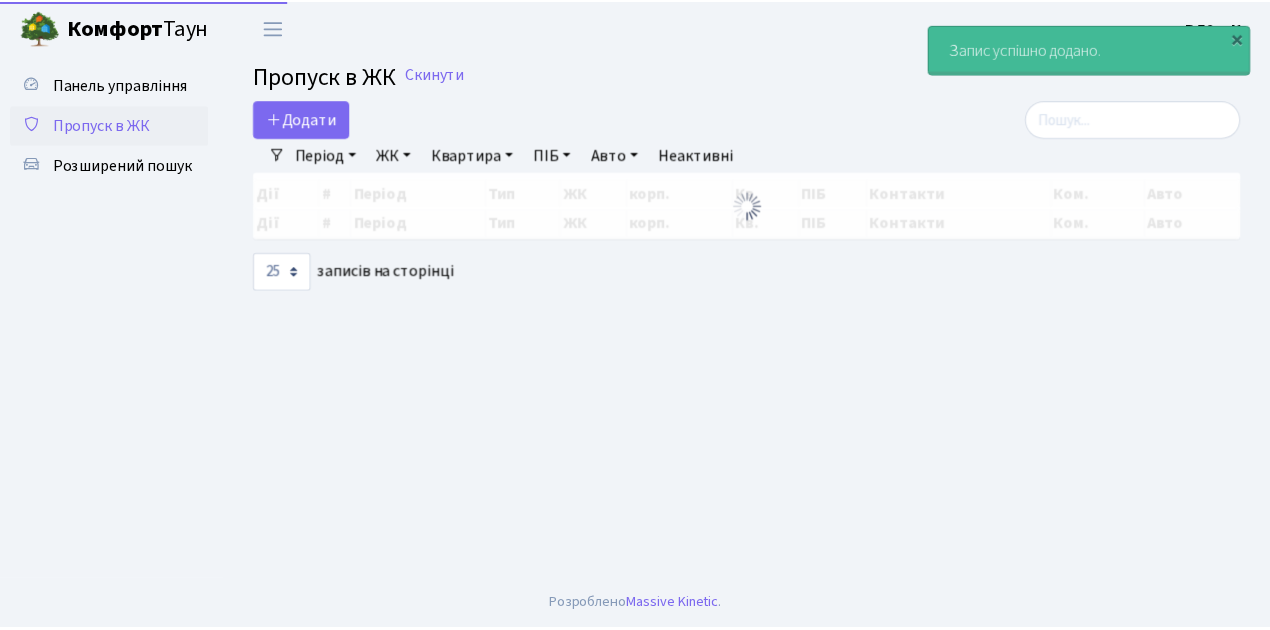 scroll, scrollTop: 0, scrollLeft: 0, axis: both 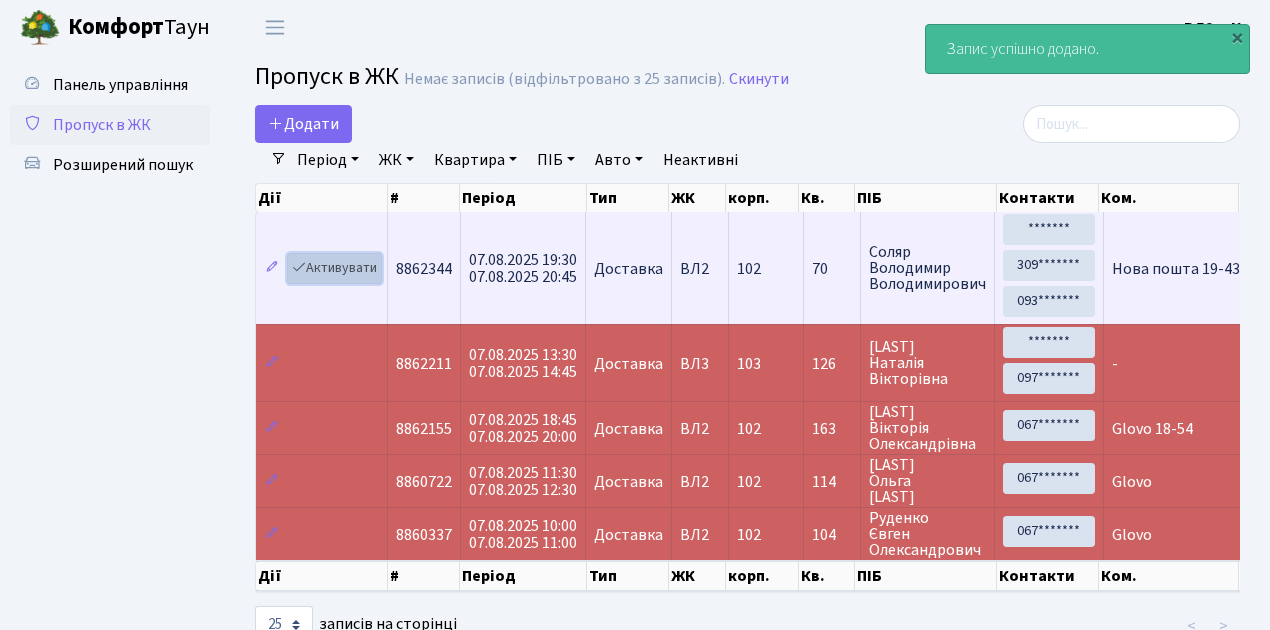click on "Активувати" at bounding box center [334, 268] 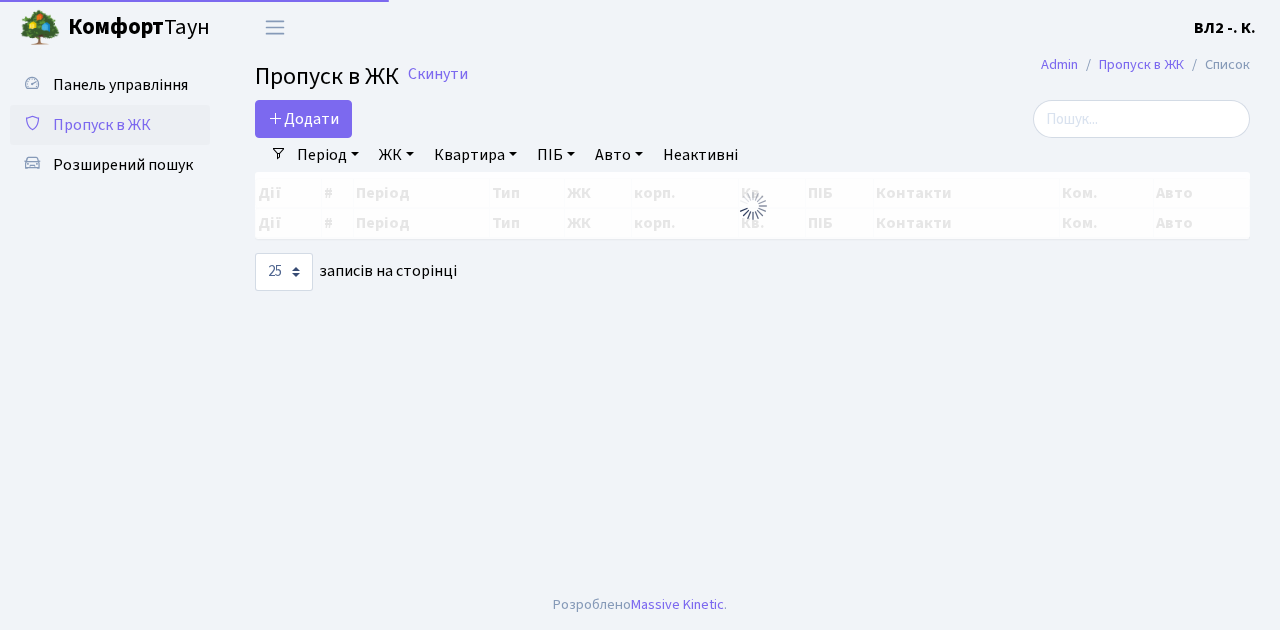 select on "25" 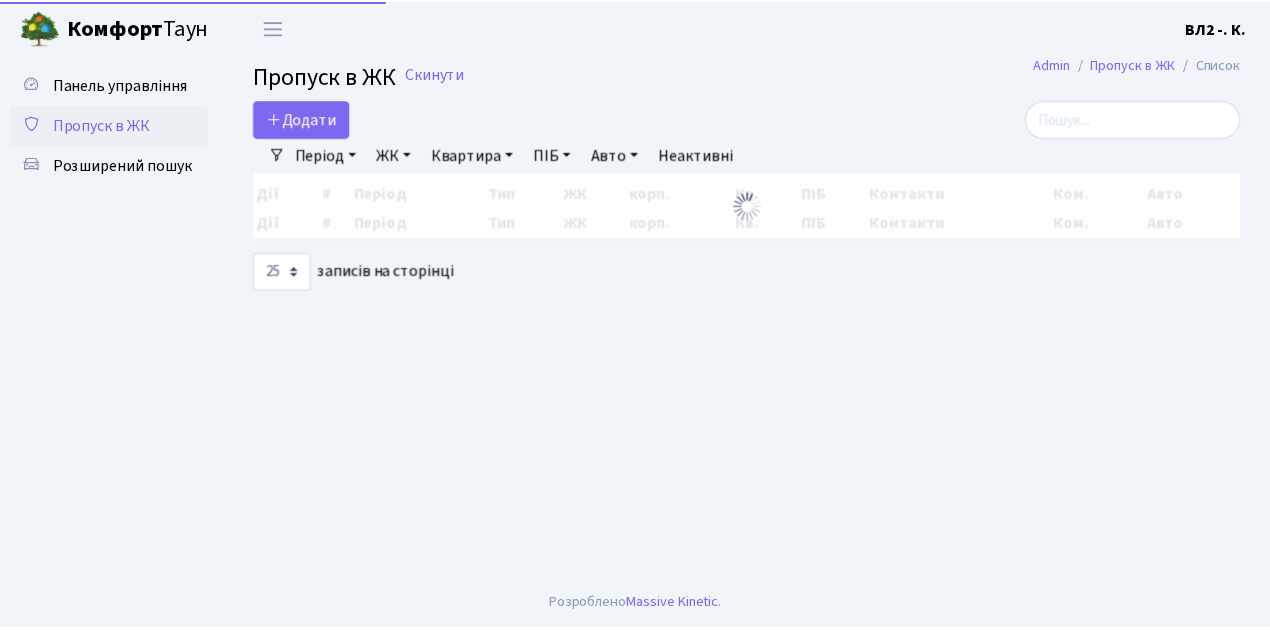 scroll, scrollTop: 0, scrollLeft: 0, axis: both 